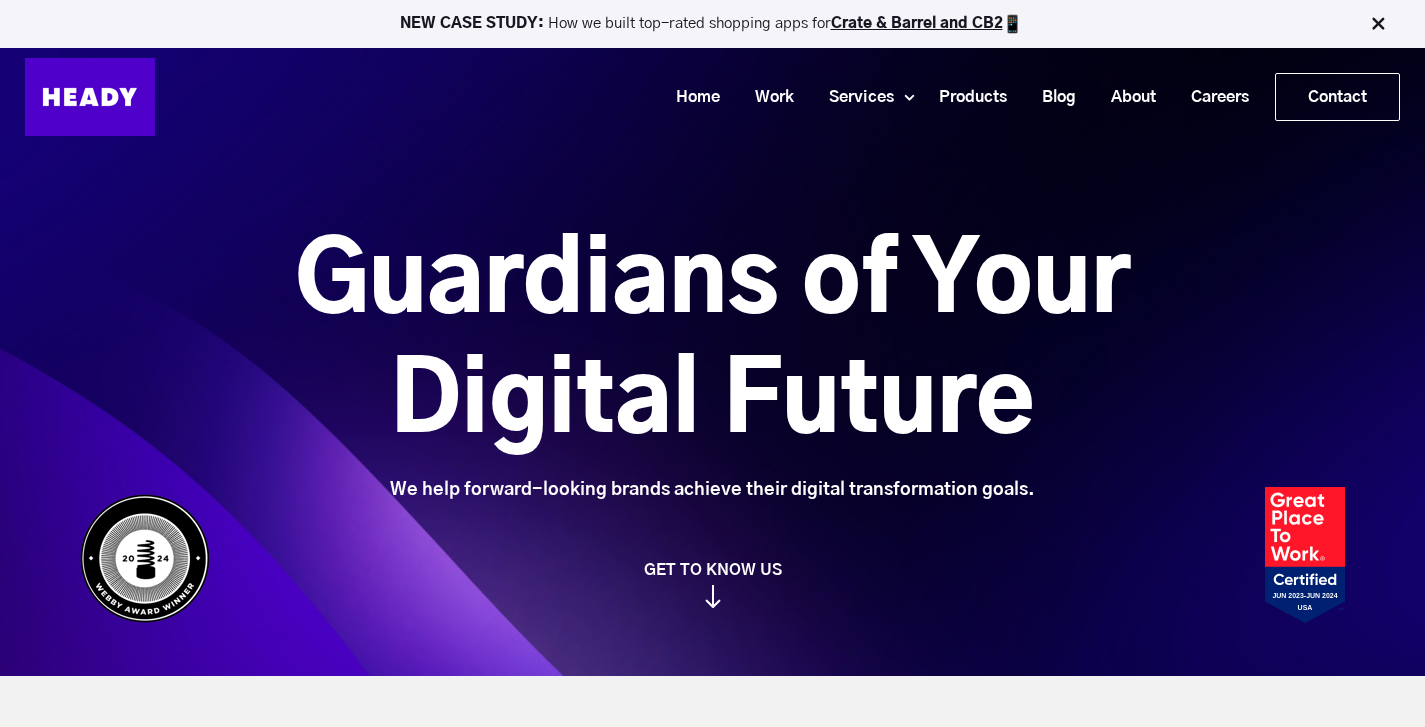 scroll, scrollTop: 0, scrollLeft: 0, axis: both 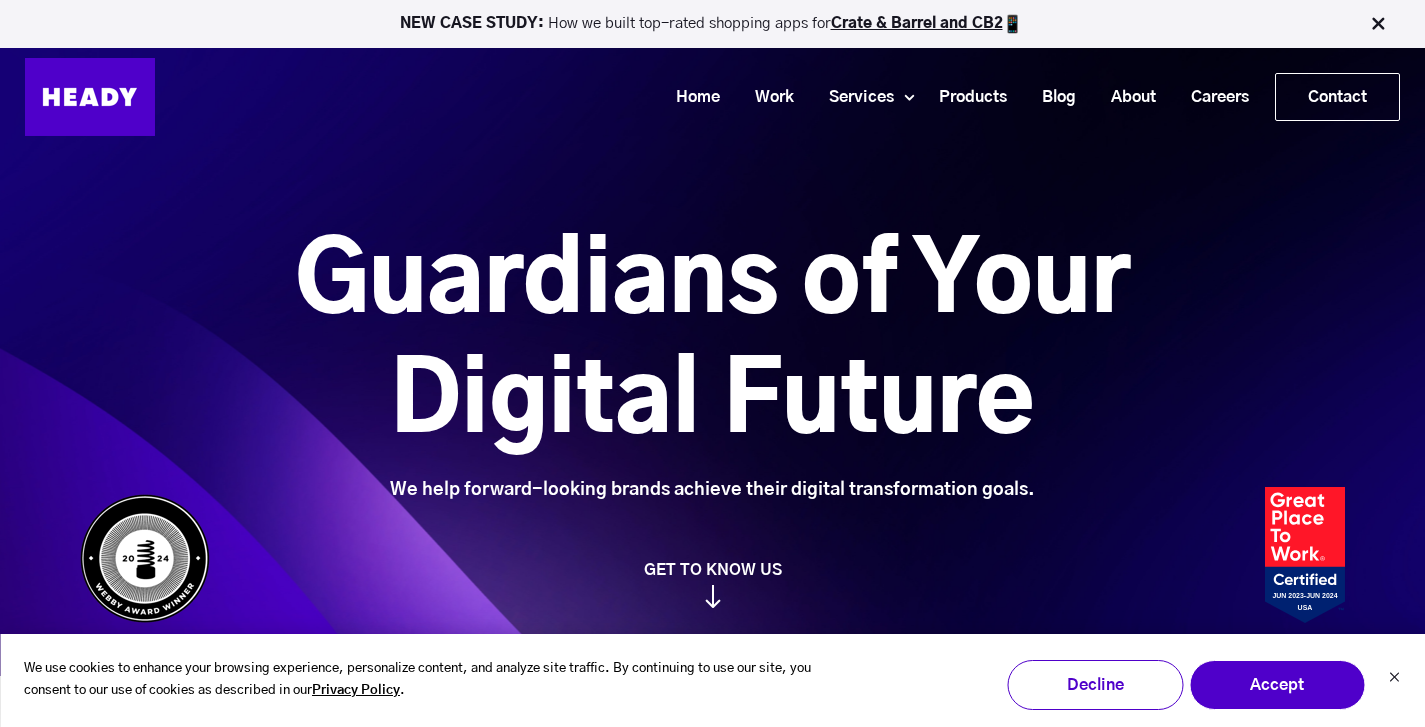 drag, startPoint x: 1431, startPoint y: 24, endPoint x: 1432, endPoint y: -22, distance: 46.010868 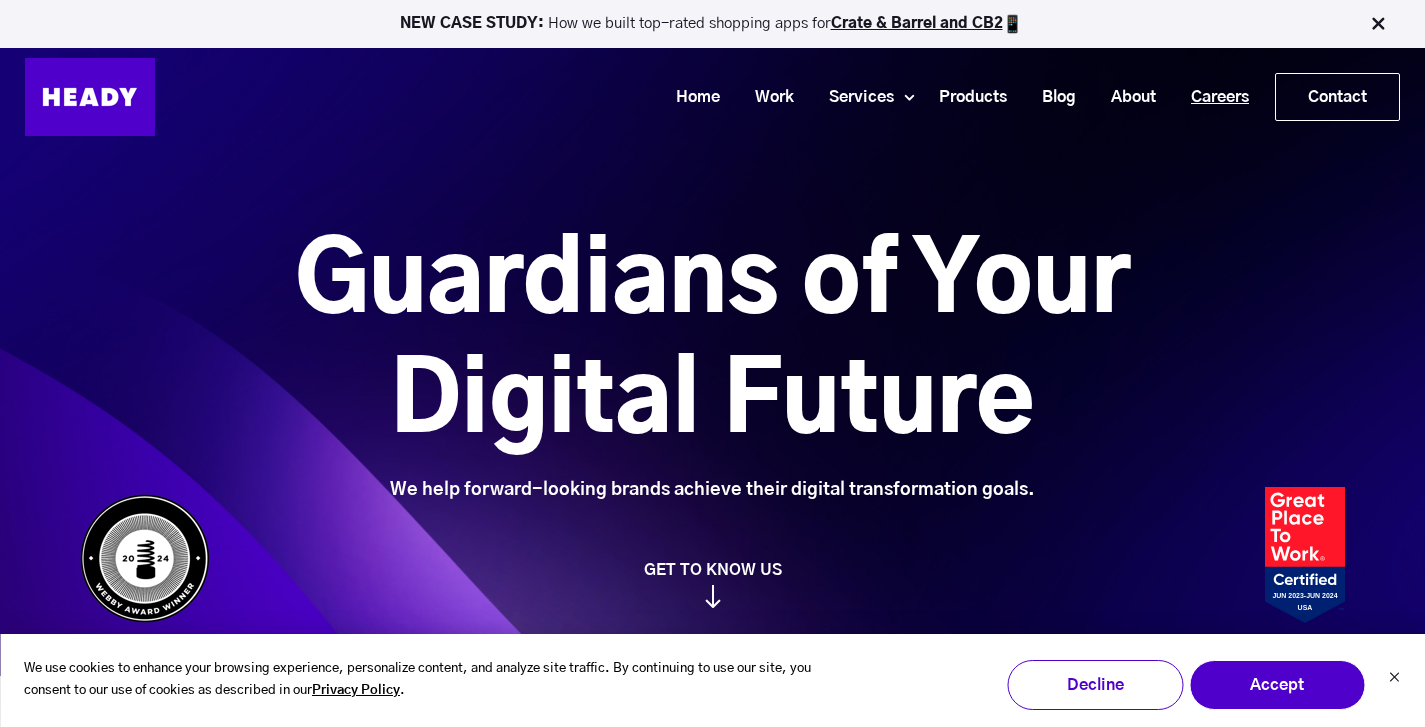 click on "Careers" at bounding box center (1212, 97) 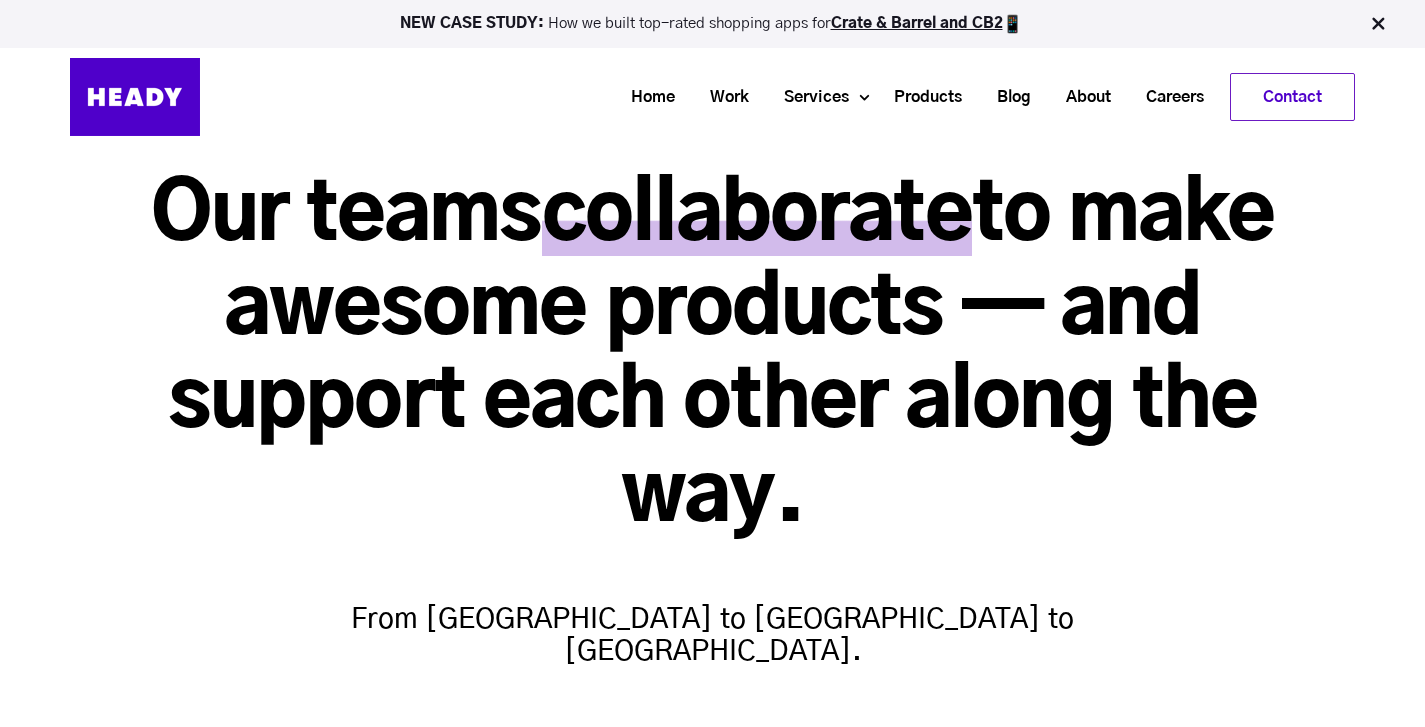 scroll, scrollTop: 0, scrollLeft: 0, axis: both 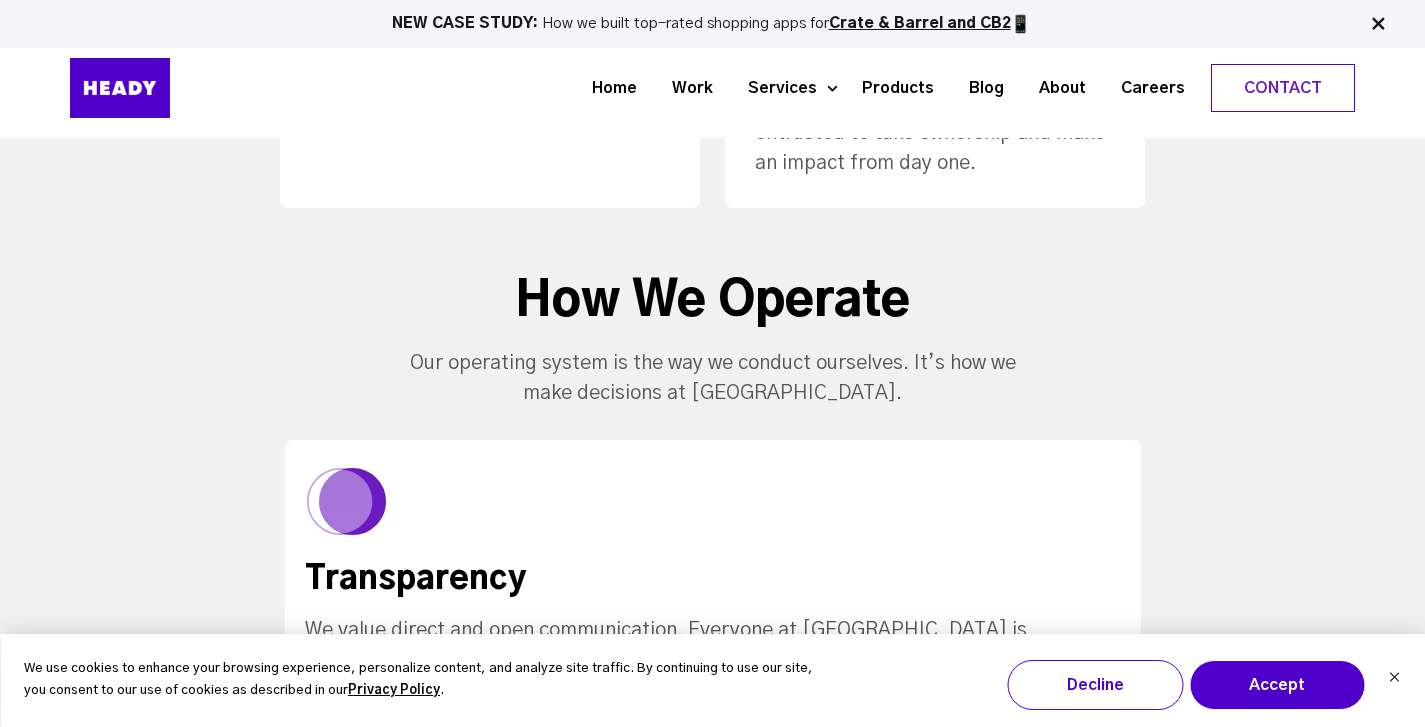 drag, startPoint x: 1430, startPoint y: 21, endPoint x: 1439, endPoint y: 175, distance: 154.26276 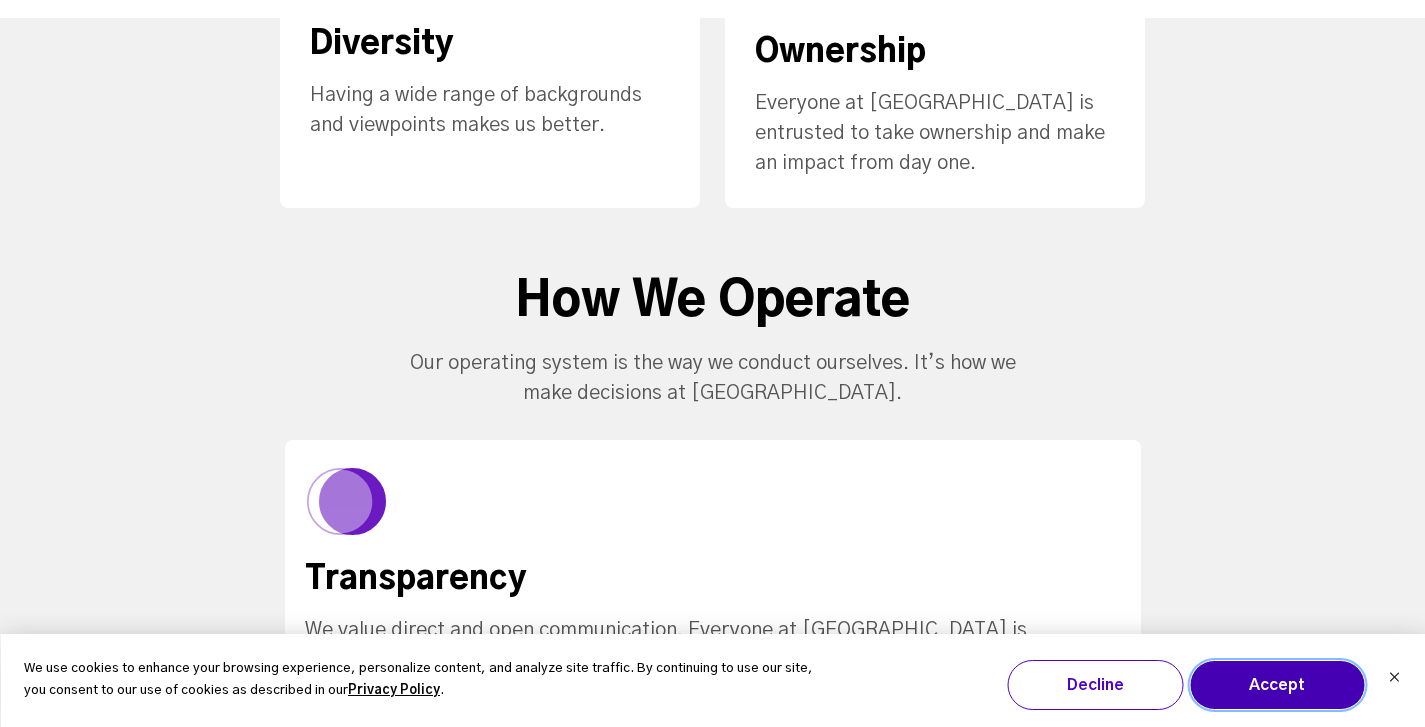 click on "Accept" at bounding box center [1277, 685] 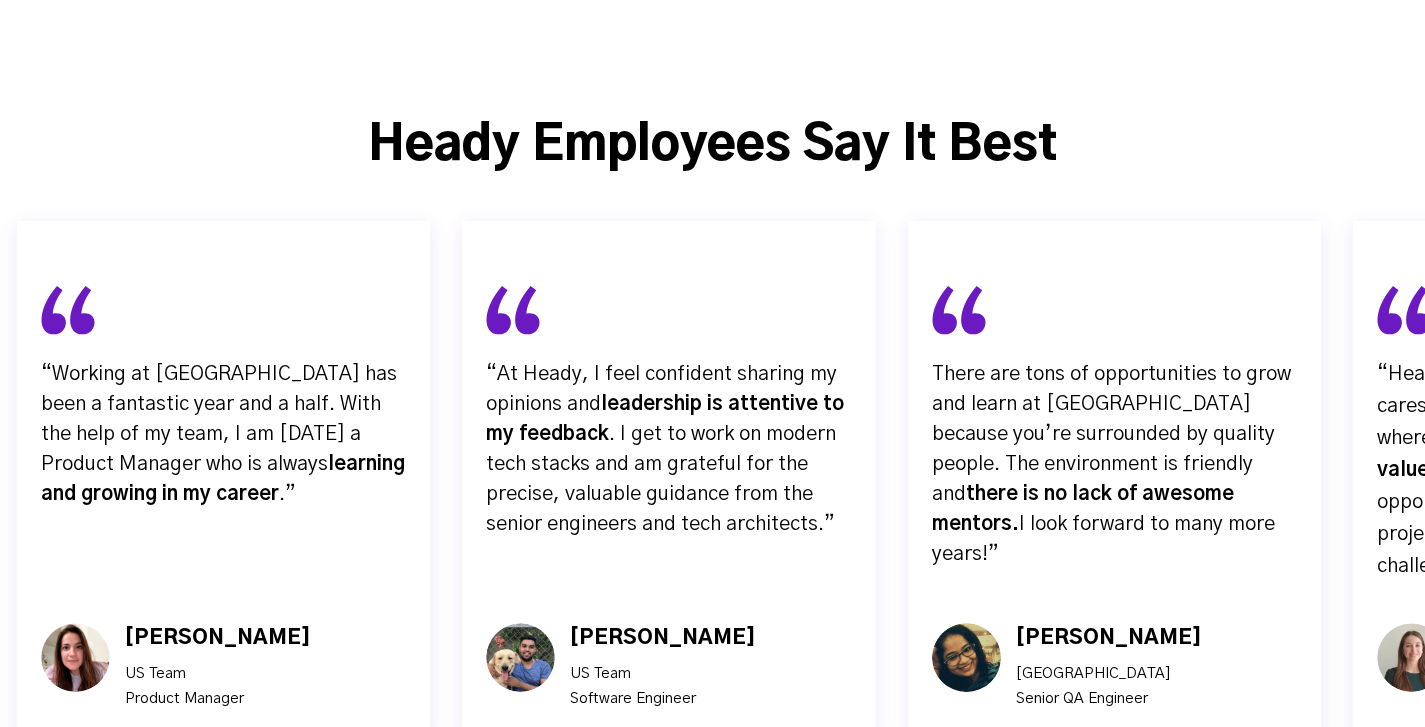 scroll, scrollTop: 6382, scrollLeft: 0, axis: vertical 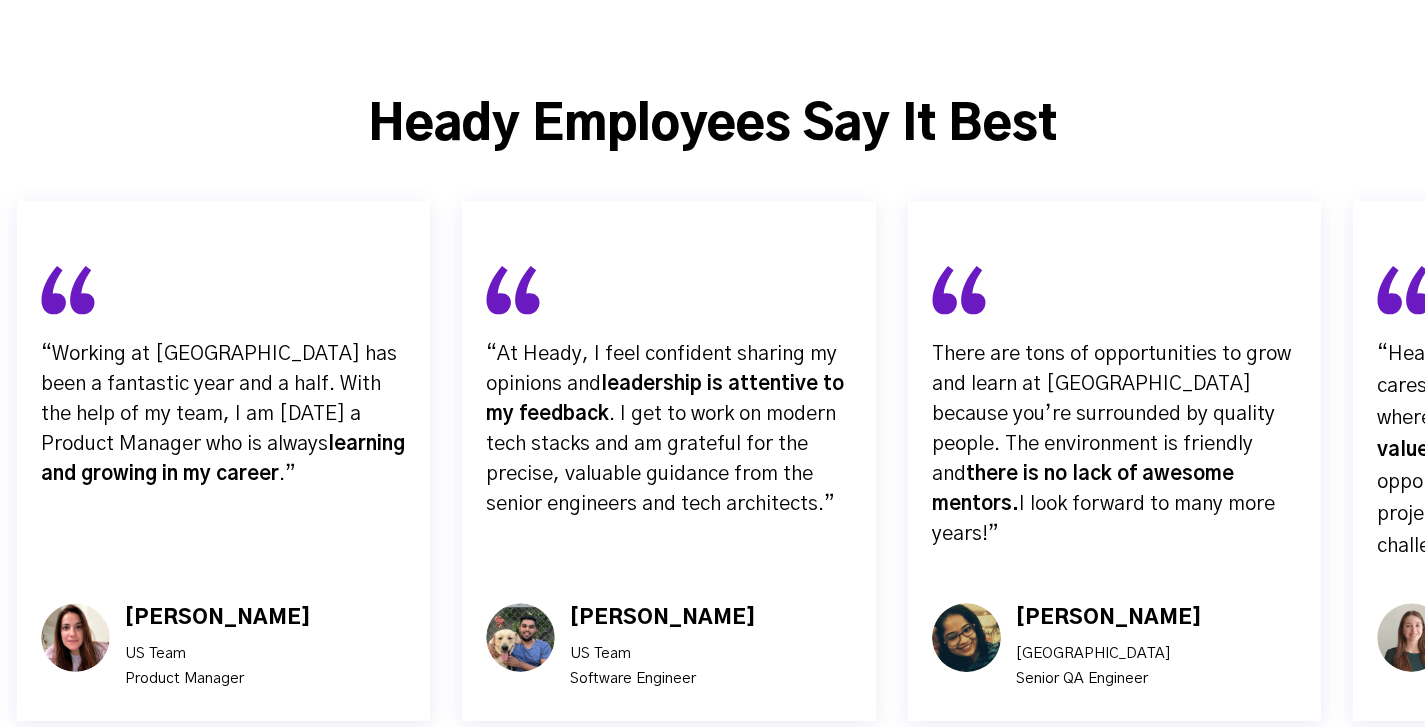 click at bounding box center (748, 810) 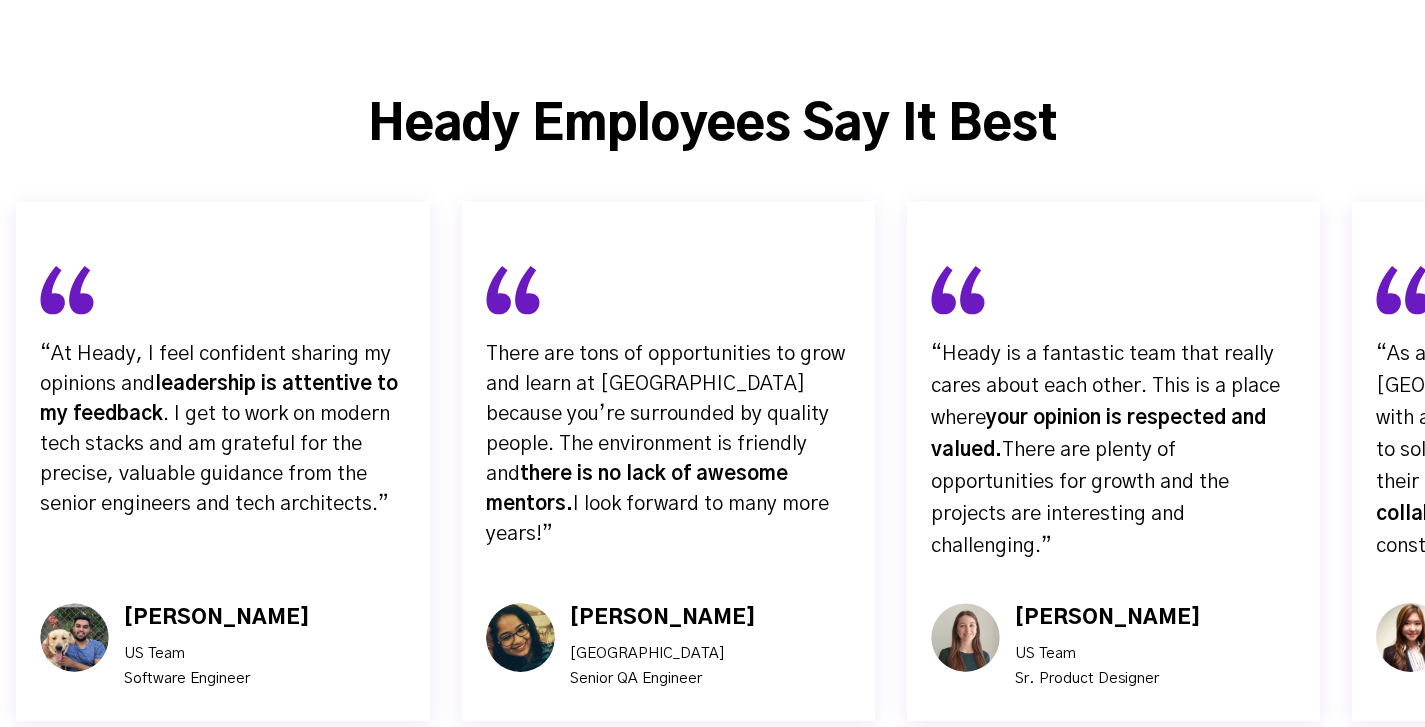 click at bounding box center (748, 810) 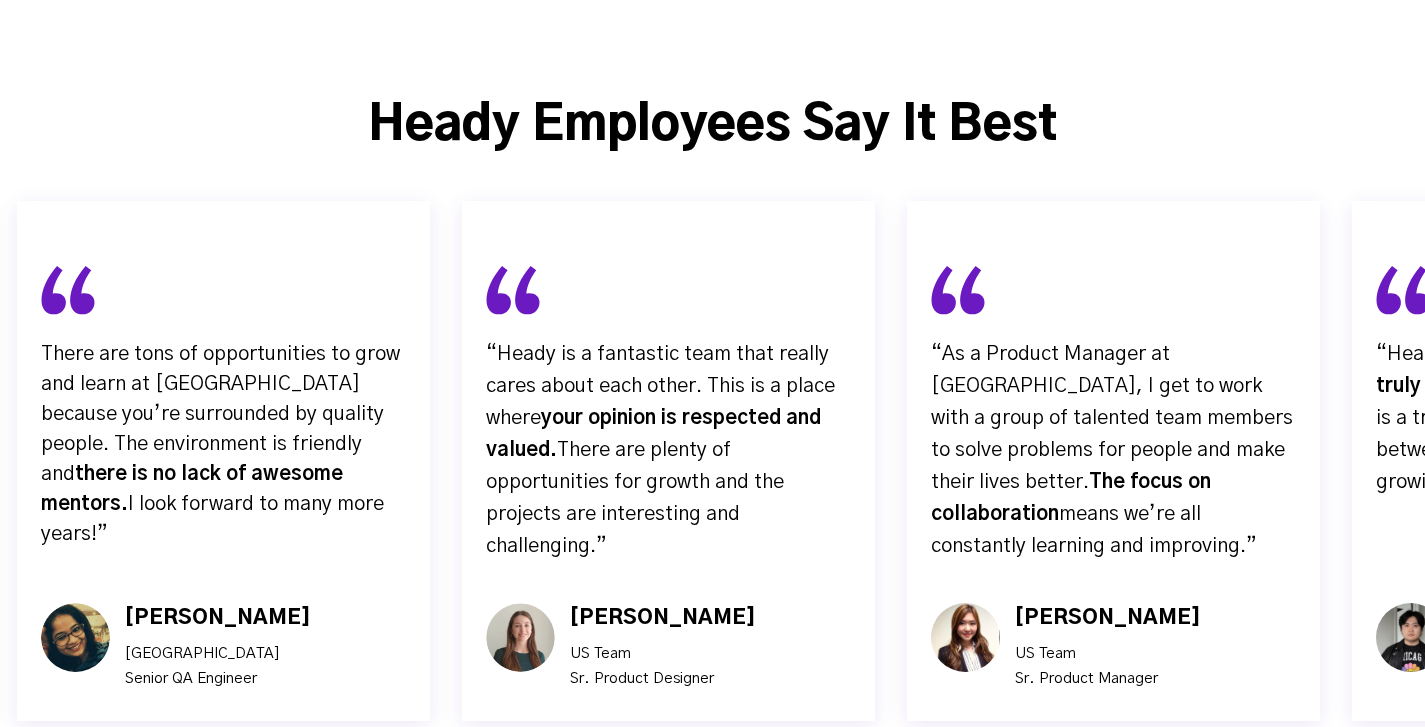 click at bounding box center (748, 810) 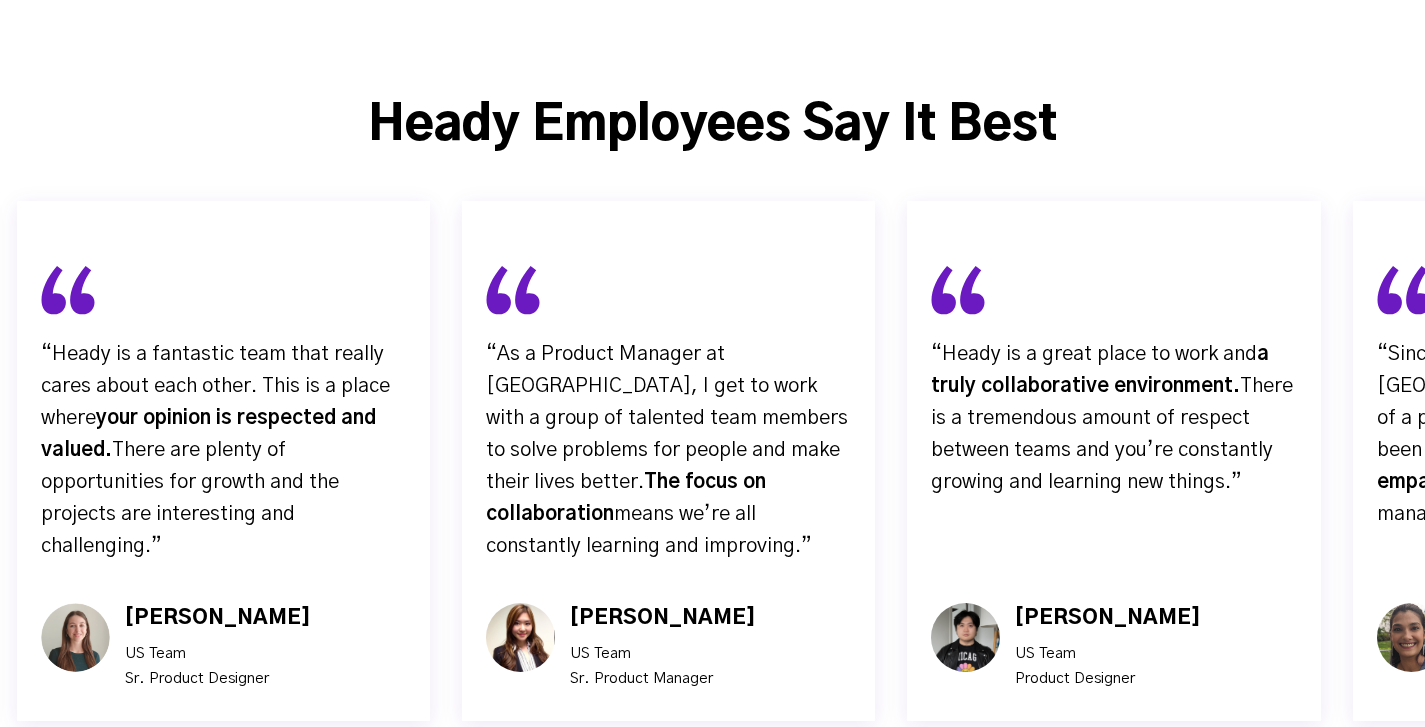 click at bounding box center (748, 810) 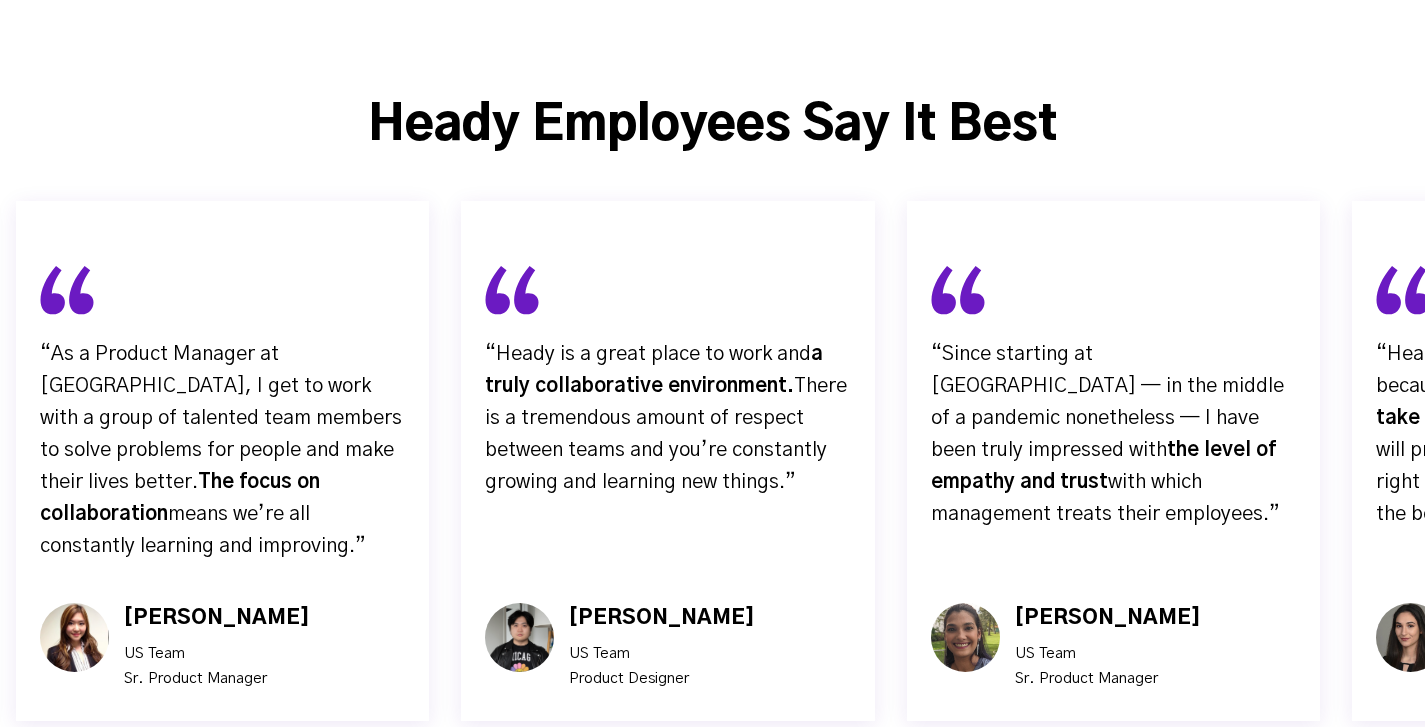 click at bounding box center [748, 810] 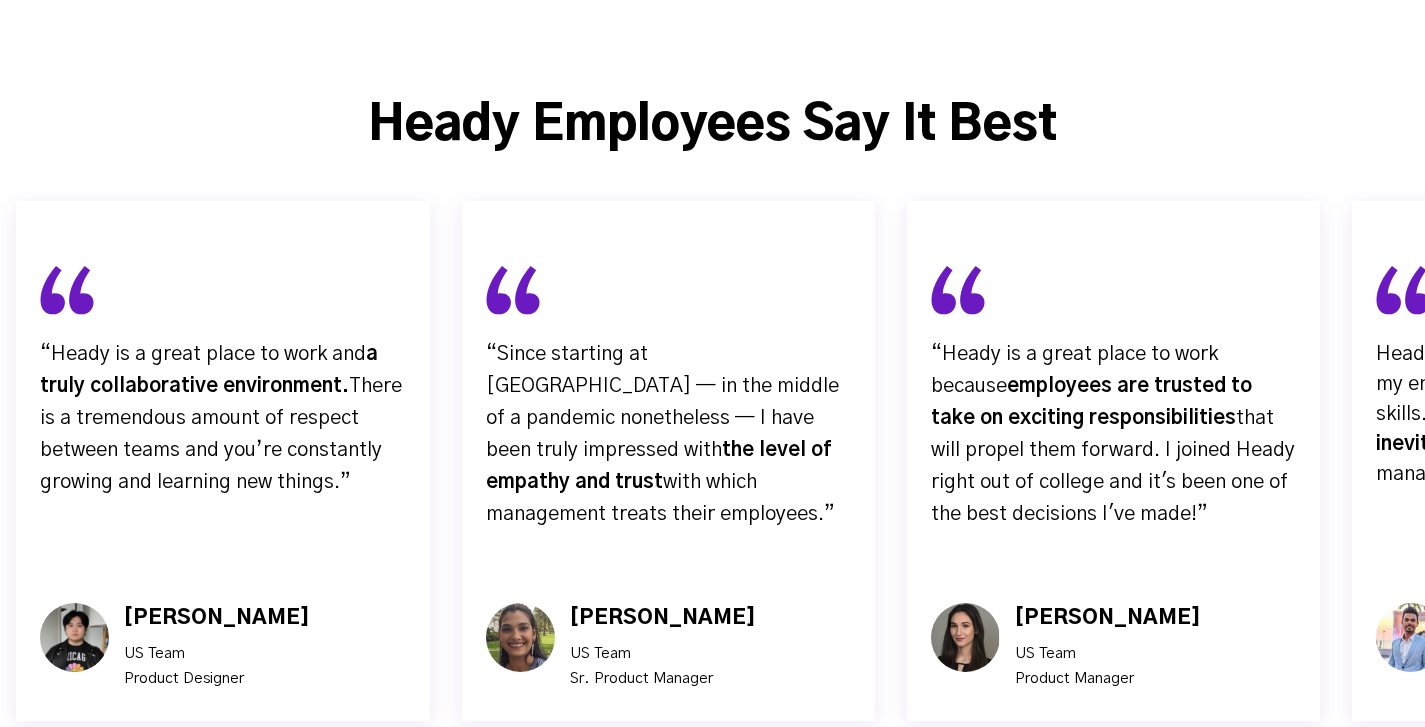 click at bounding box center (748, 810) 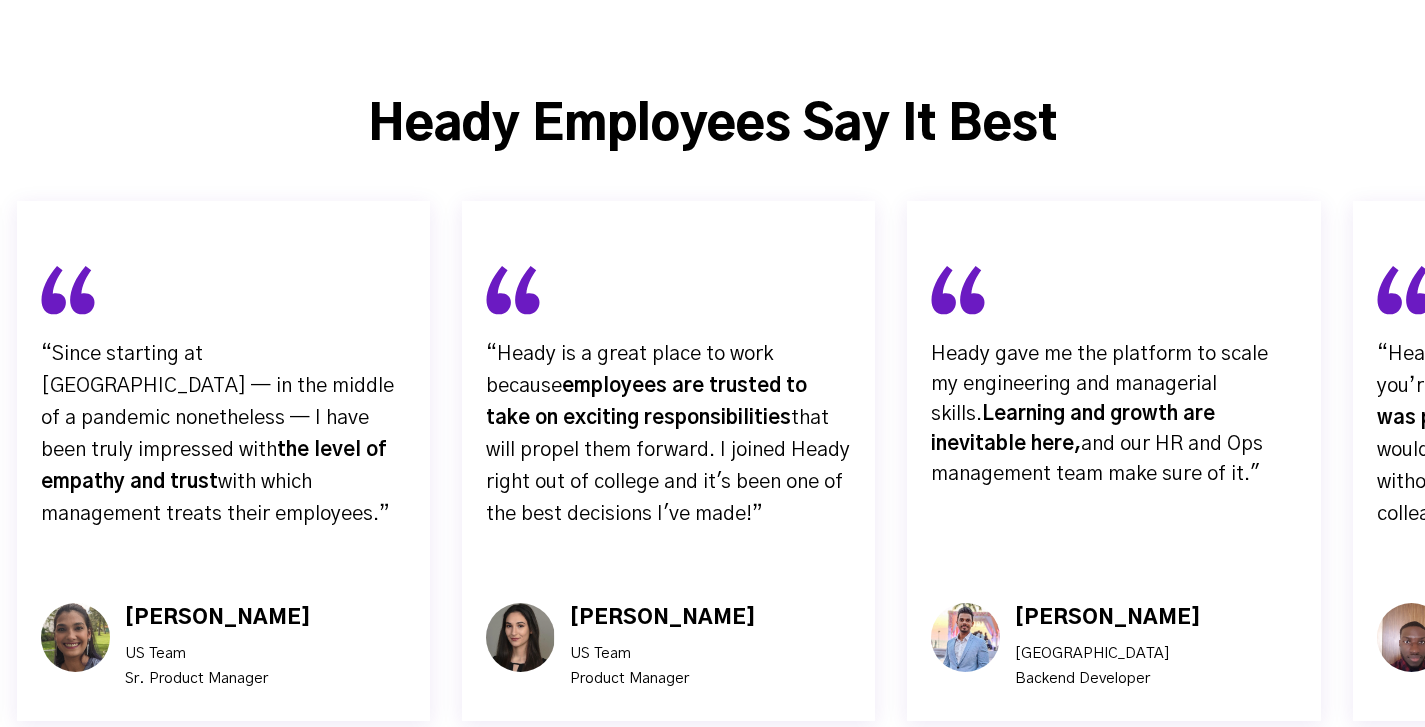 click at bounding box center [748, 810] 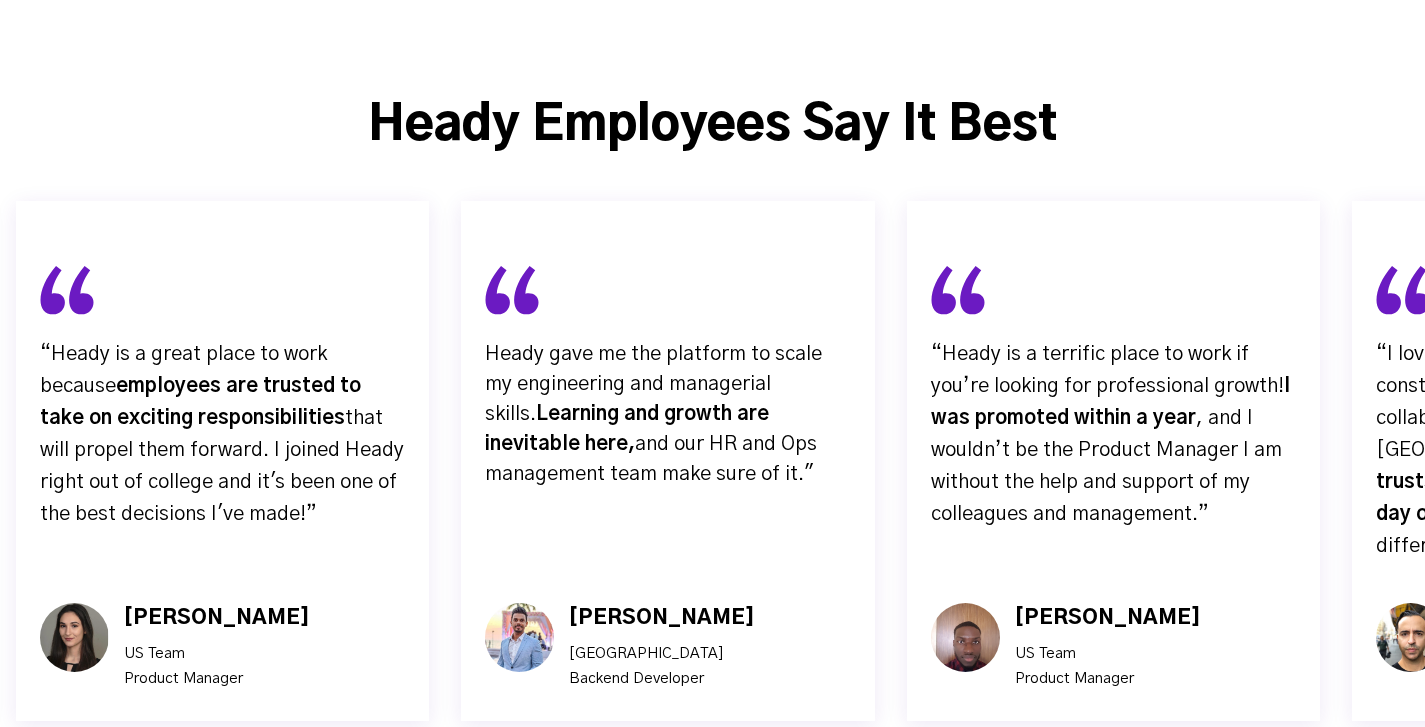 click at bounding box center [748, 810] 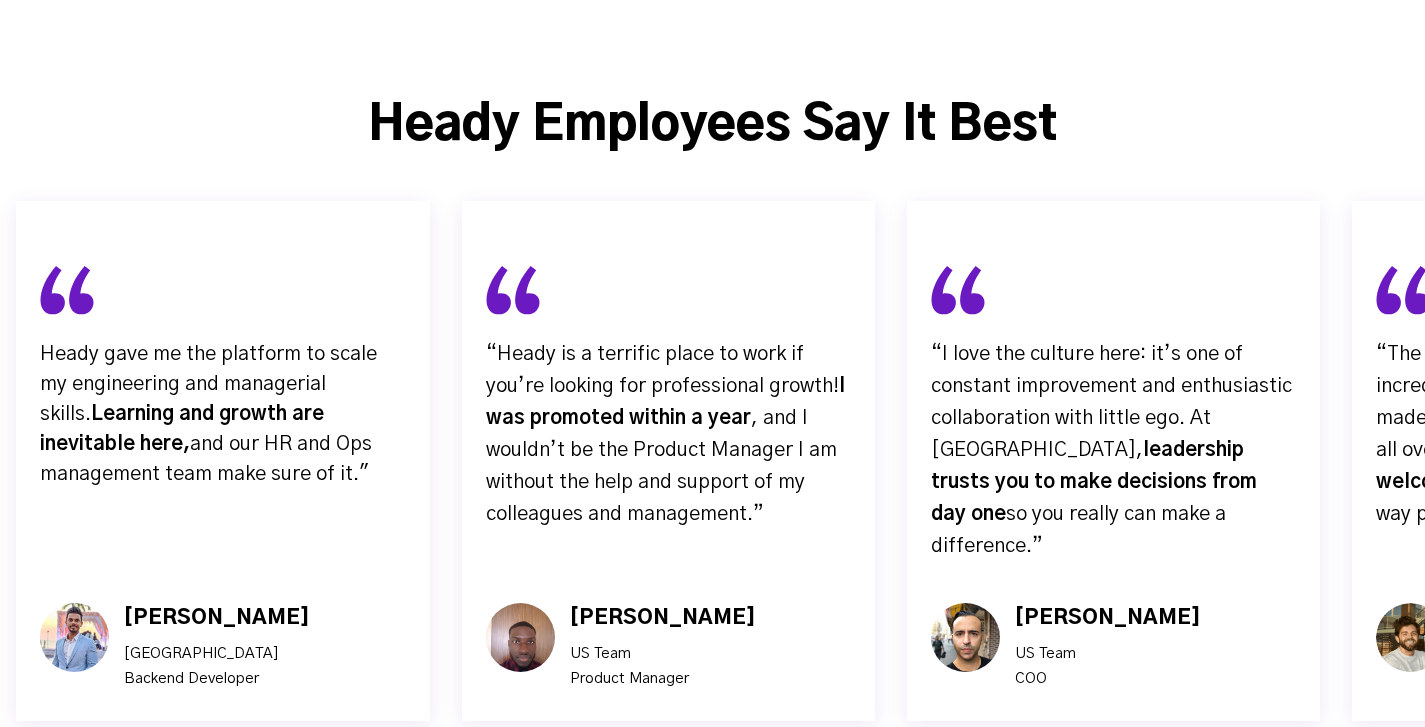 click at bounding box center [748, 810] 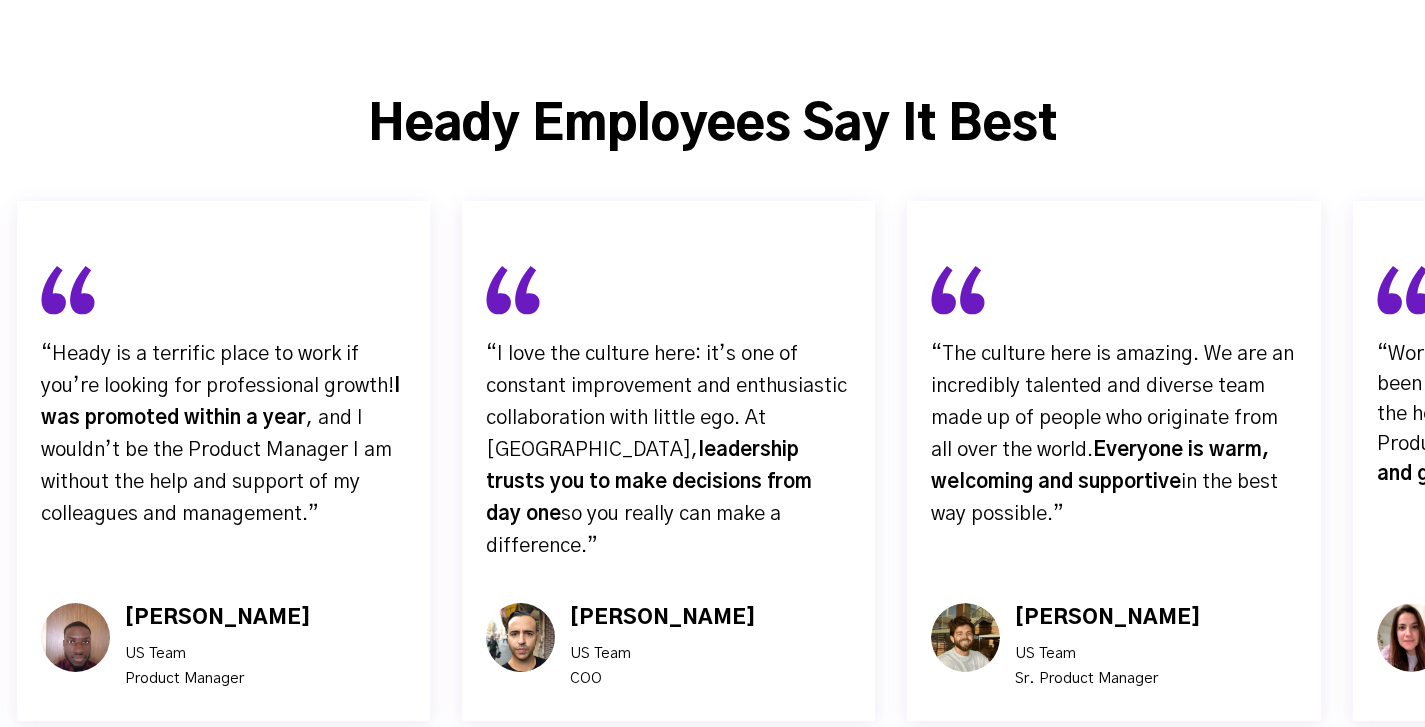 click at bounding box center (748, 810) 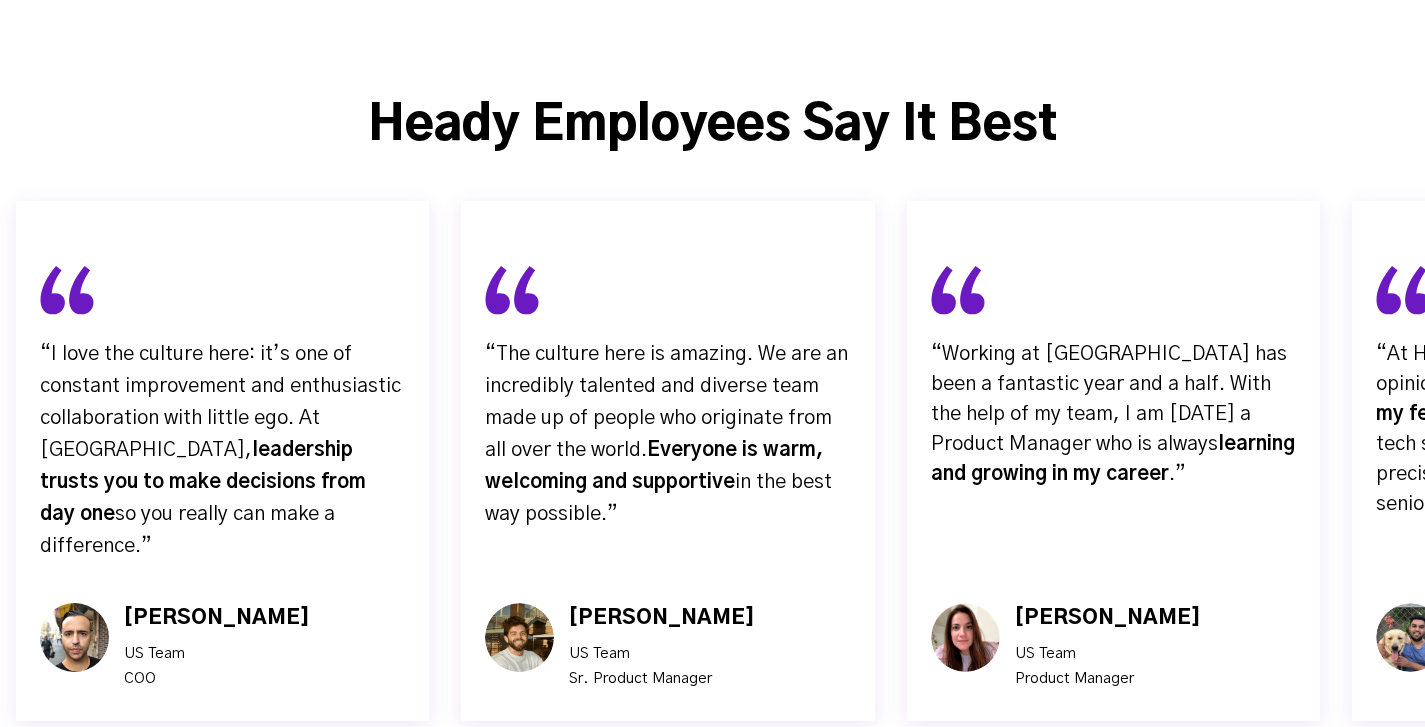 click at bounding box center [748, 810] 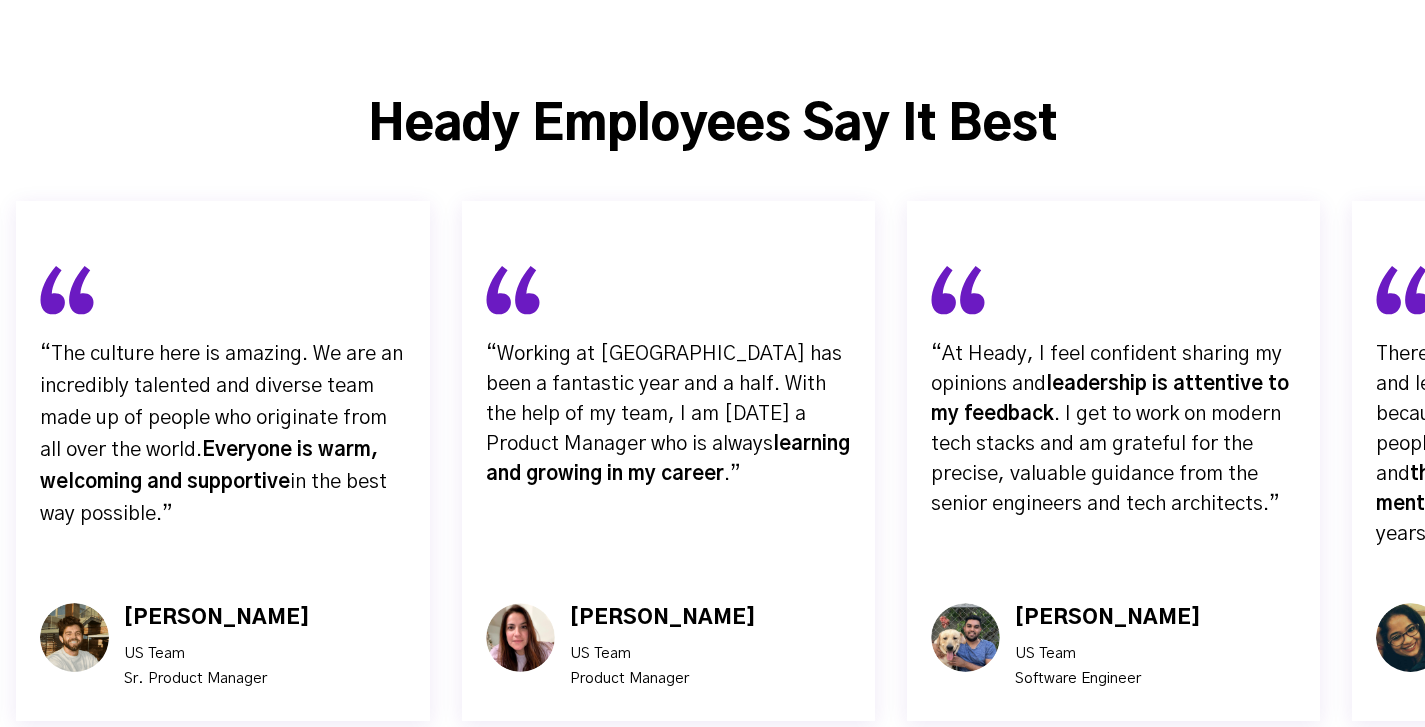 click at bounding box center (748, 810) 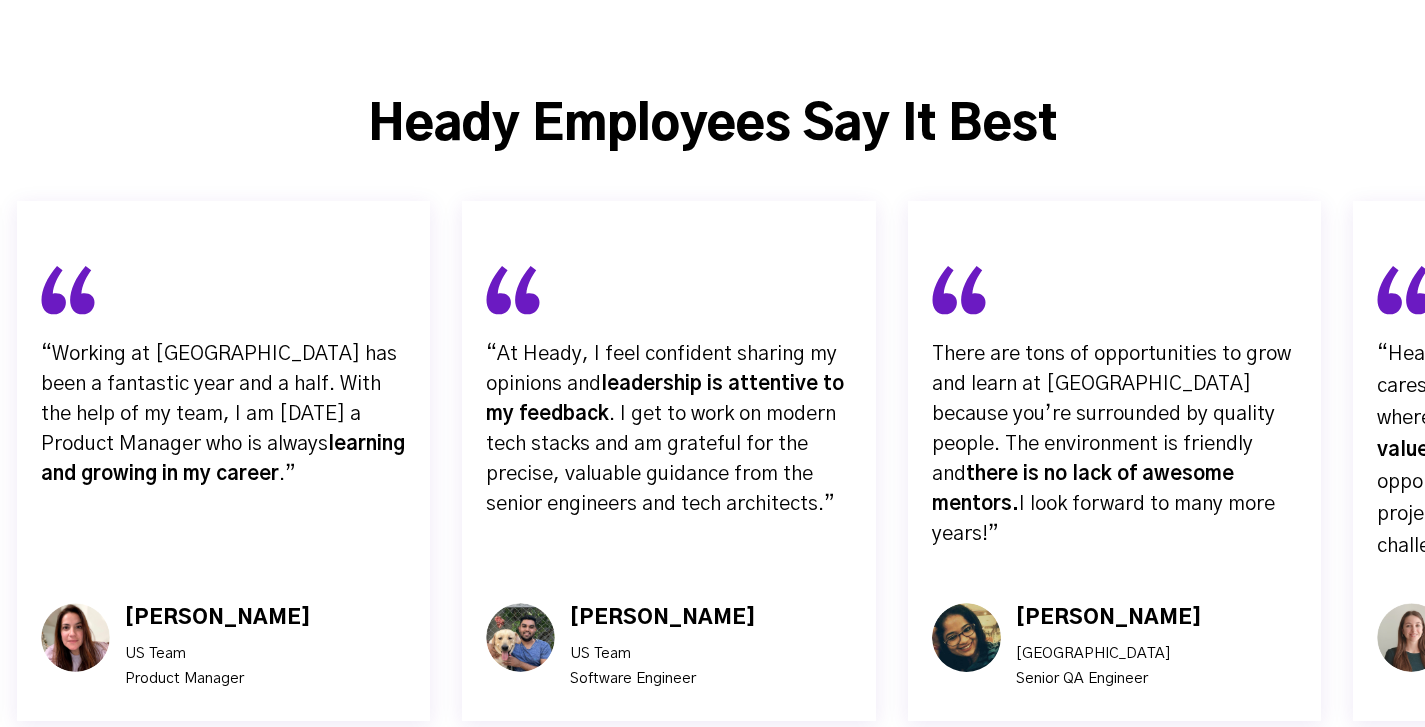 click at bounding box center (748, 810) 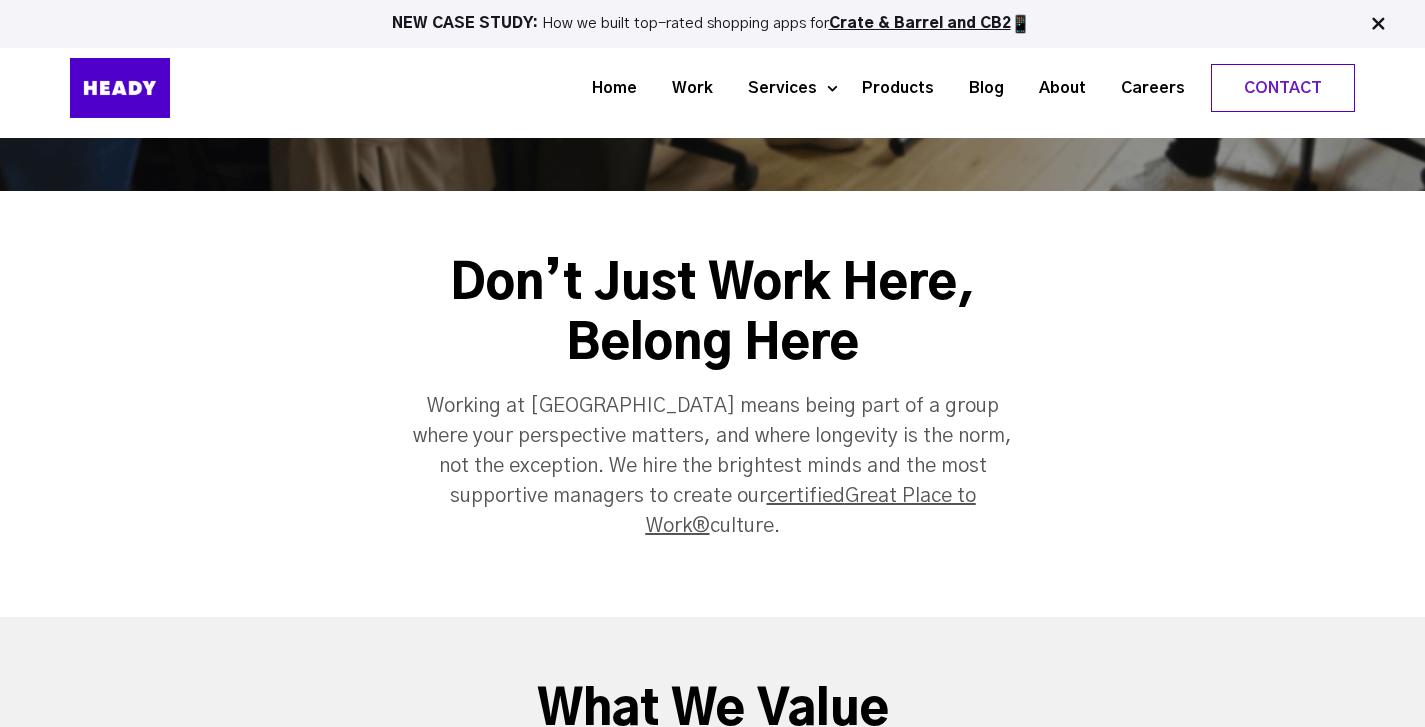 scroll, scrollTop: 0, scrollLeft: 0, axis: both 